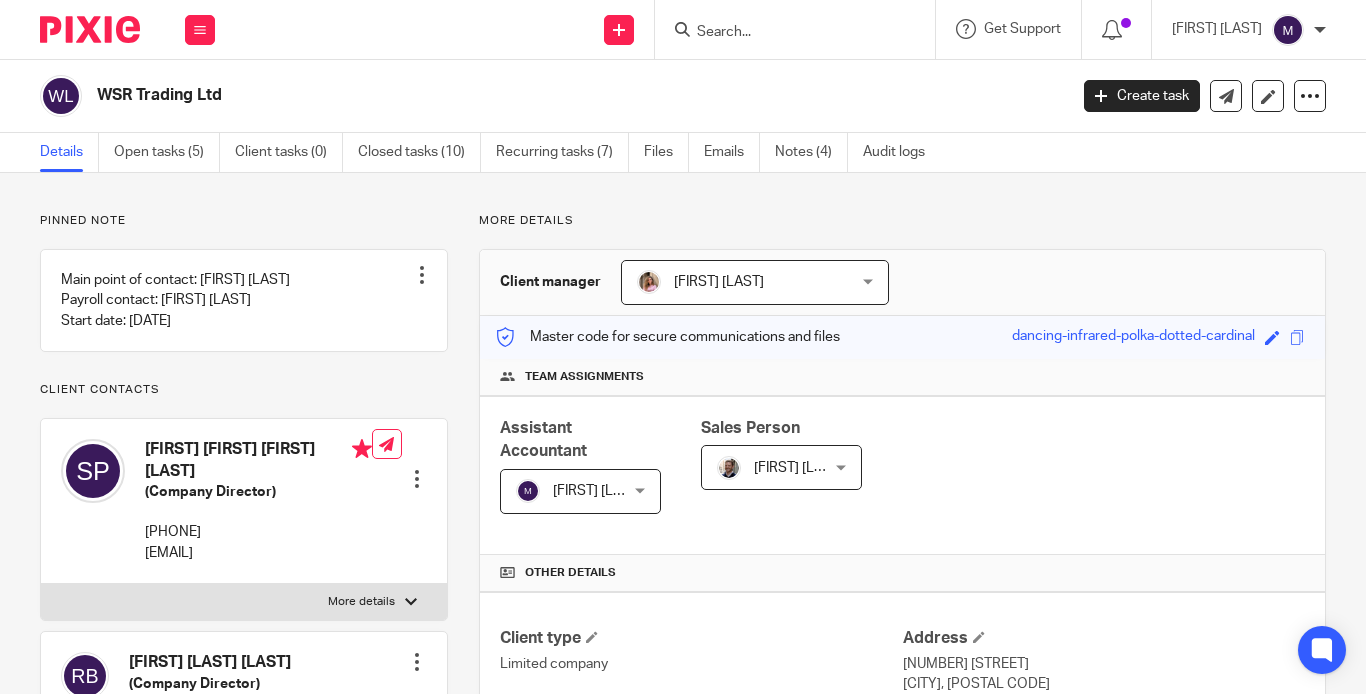 scroll, scrollTop: 0, scrollLeft: 0, axis: both 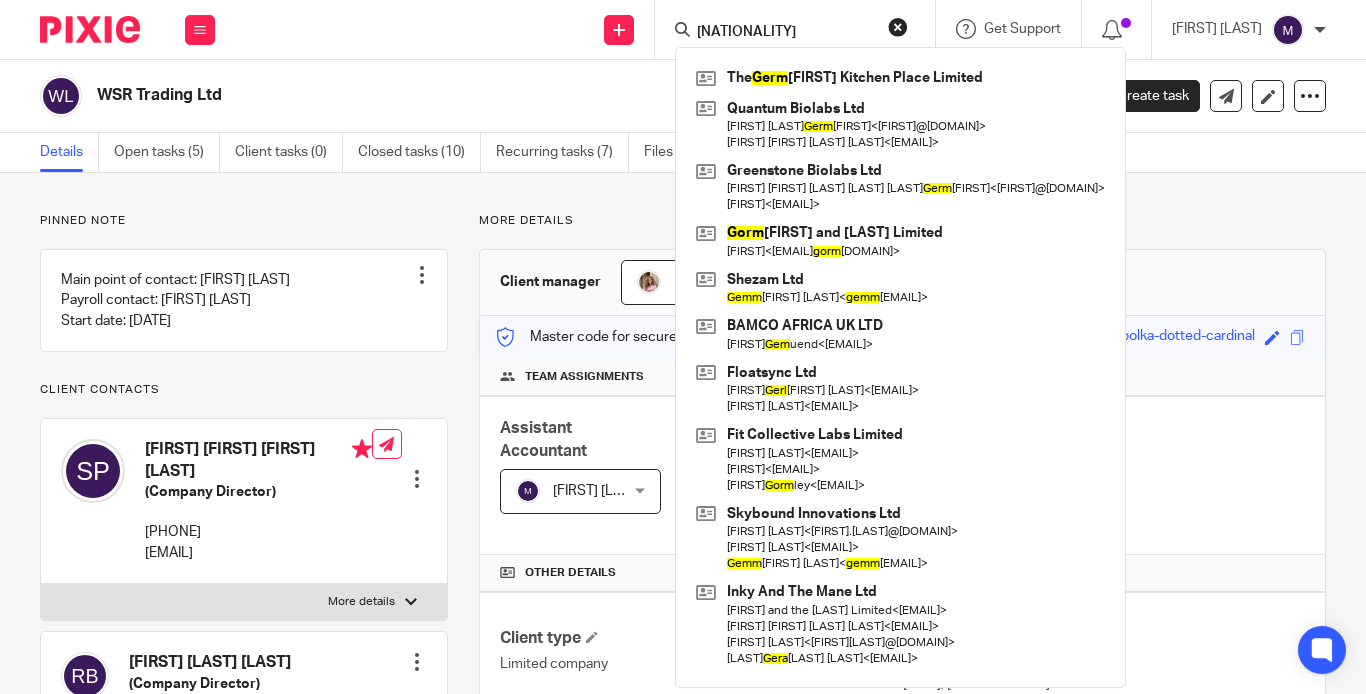 type on "[NATIONALITY]" 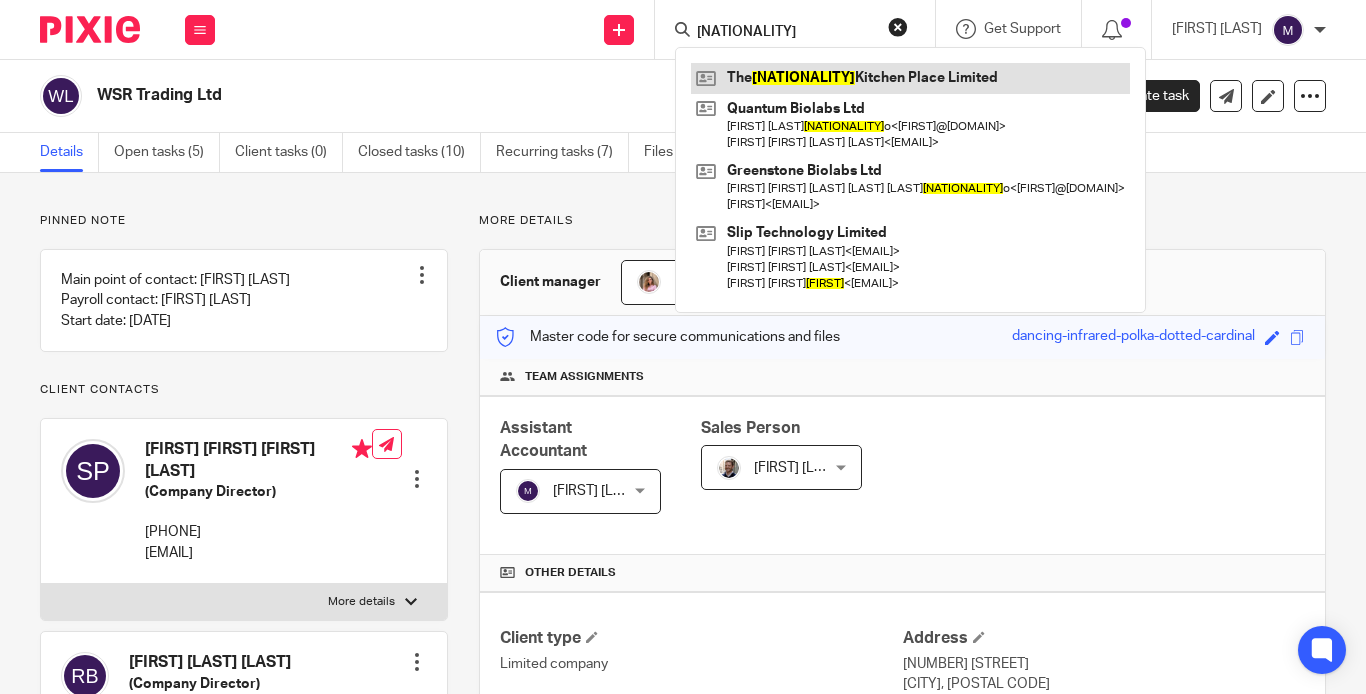 click at bounding box center [910, 78] 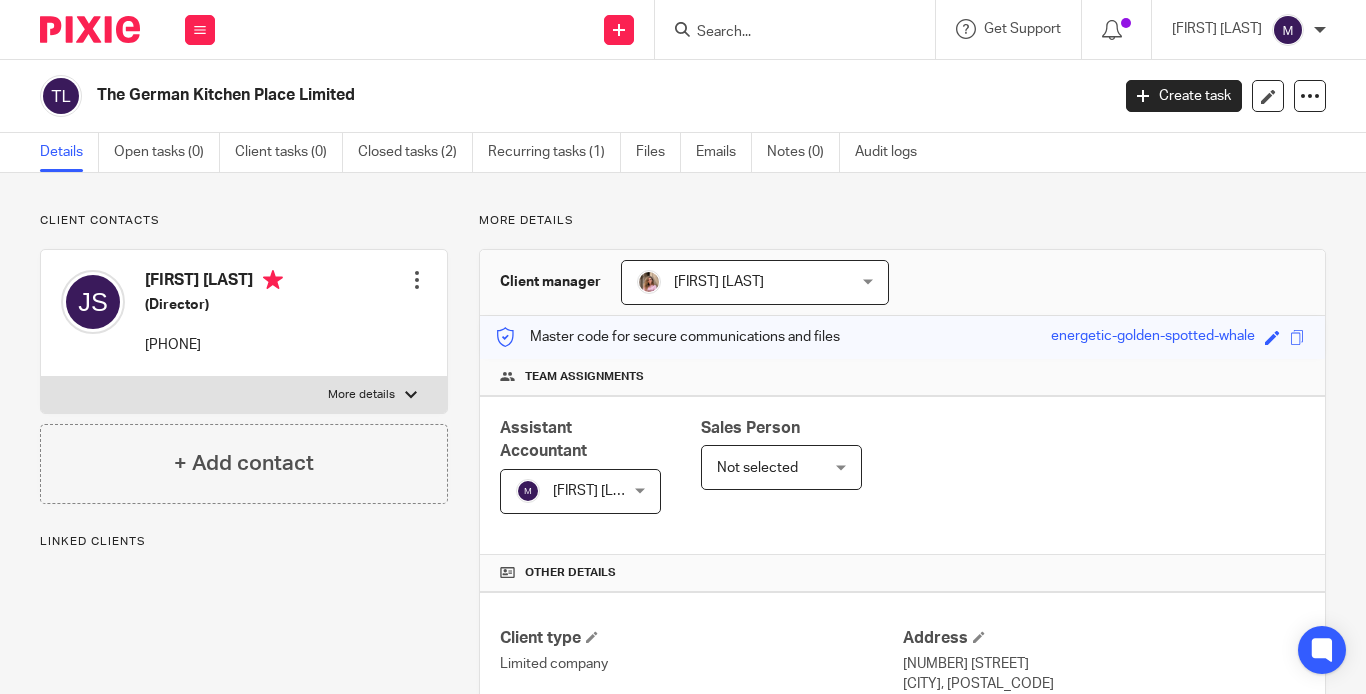 scroll, scrollTop: 0, scrollLeft: 0, axis: both 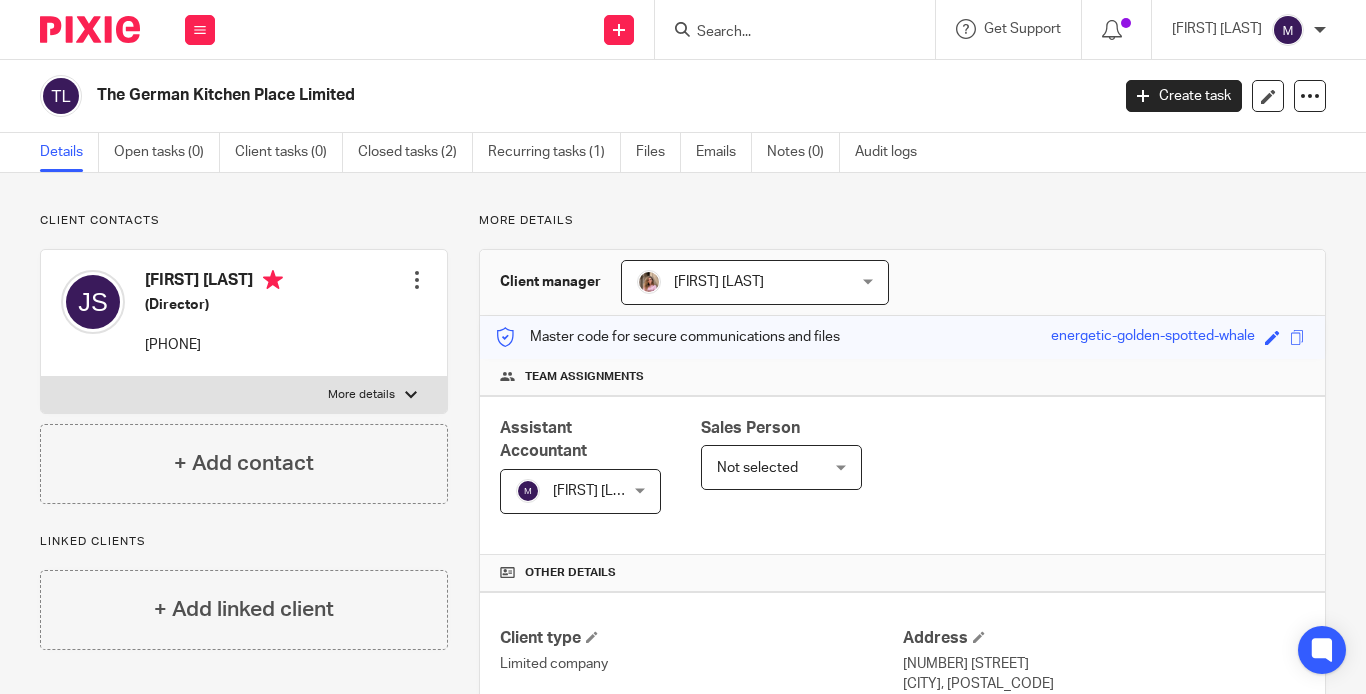 click on "Details
Open tasks (0)
Client tasks (0)
Closed tasks (2)
Recurring tasks (1)
Files
Emails
Notes (0)
Audit logs" at bounding box center (493, 152) 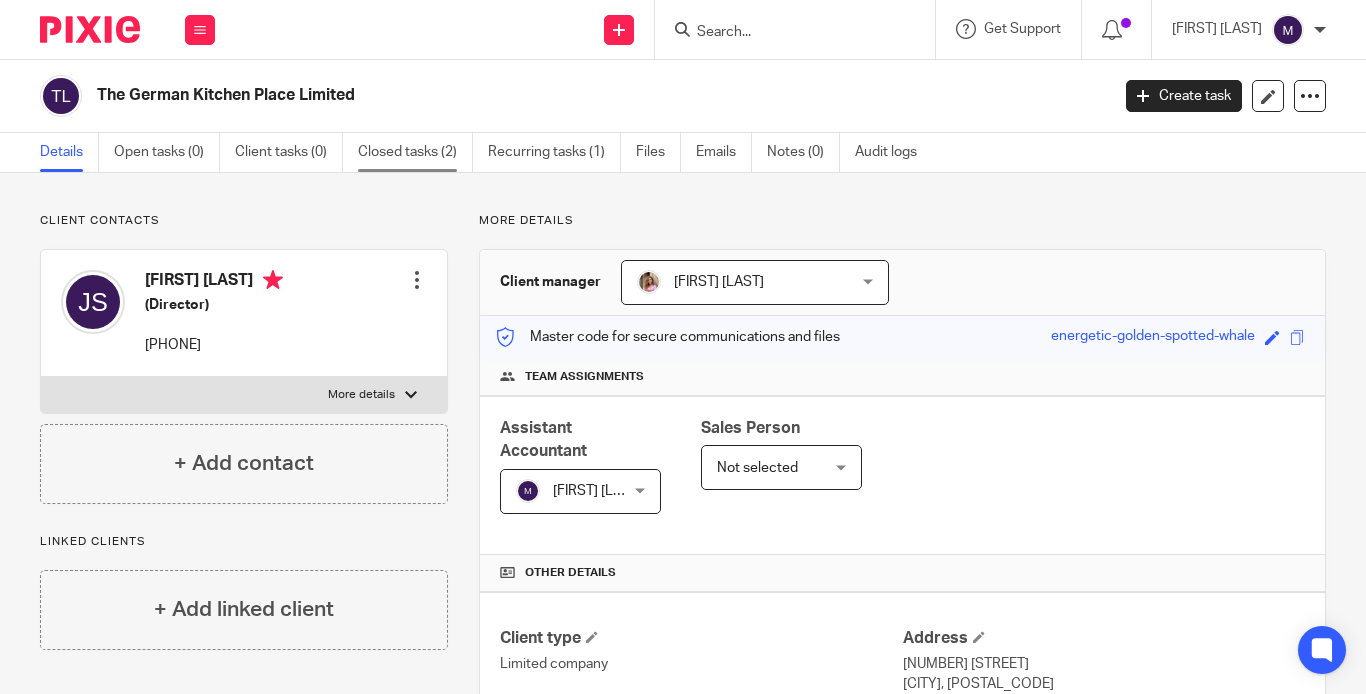 click on "Closed tasks (2)" at bounding box center [415, 152] 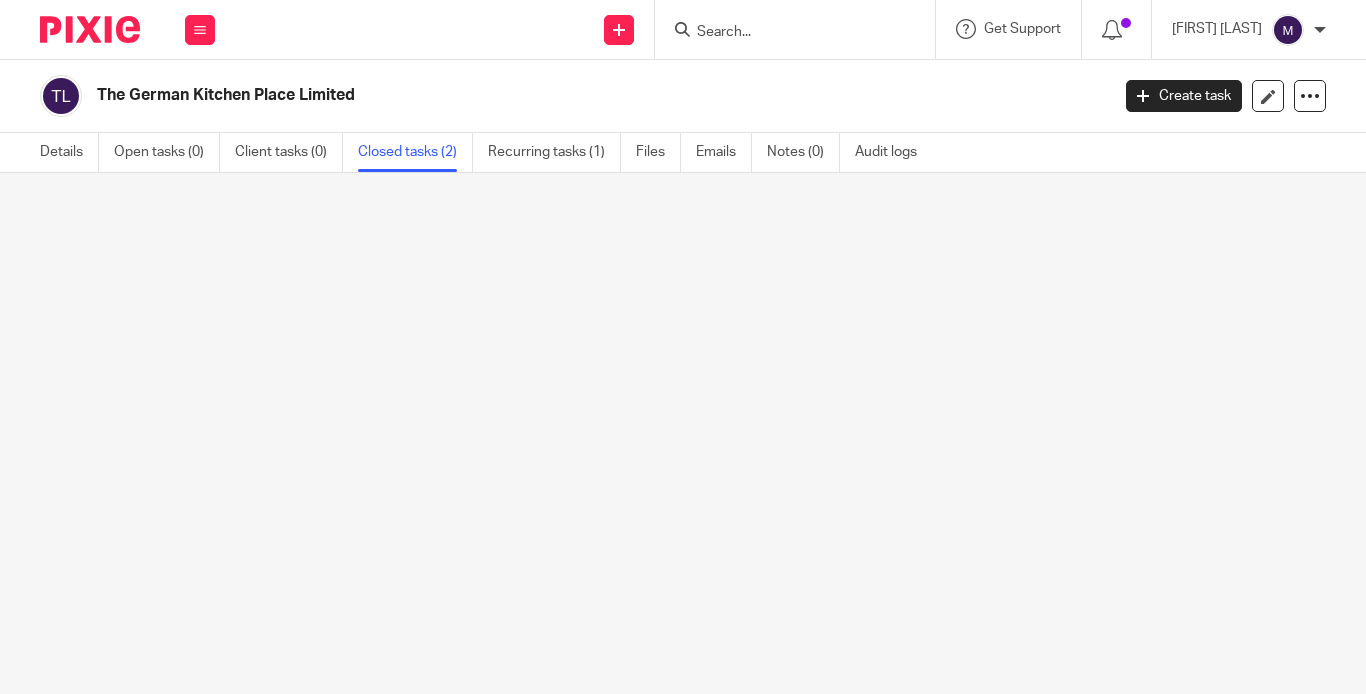scroll, scrollTop: 0, scrollLeft: 0, axis: both 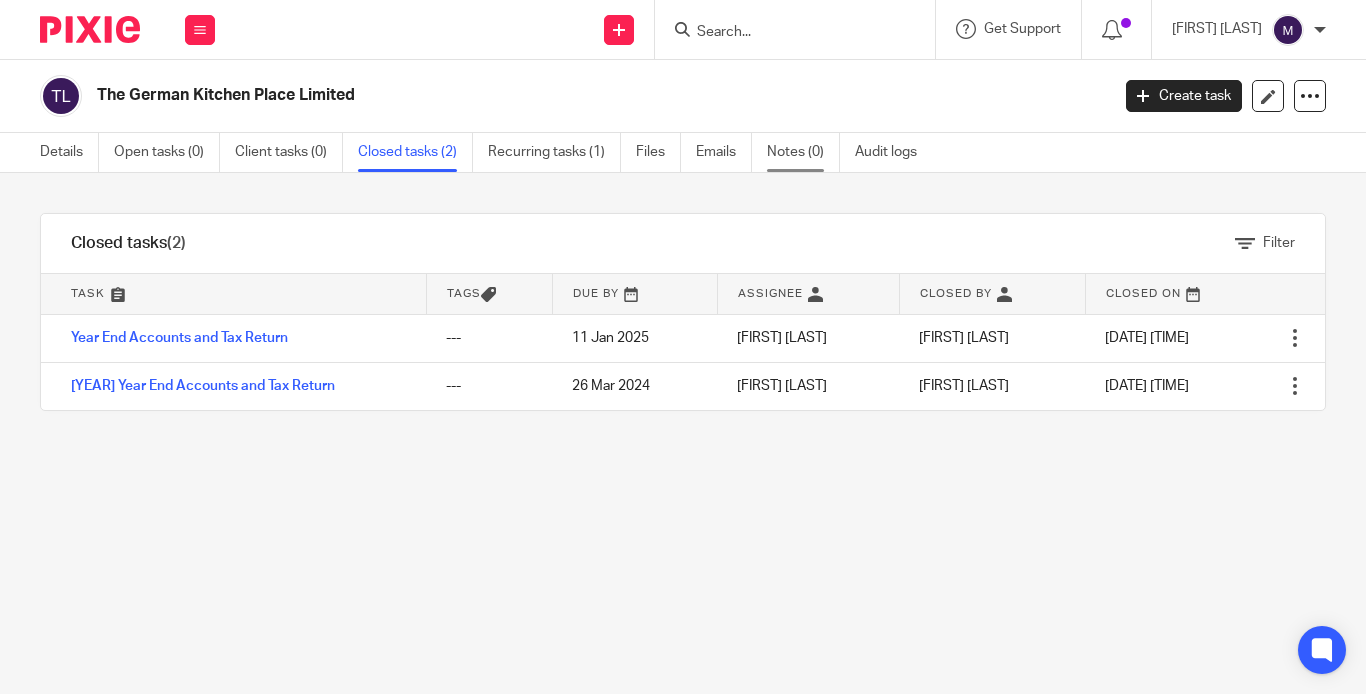 click on "Notes (0)" at bounding box center [803, 152] 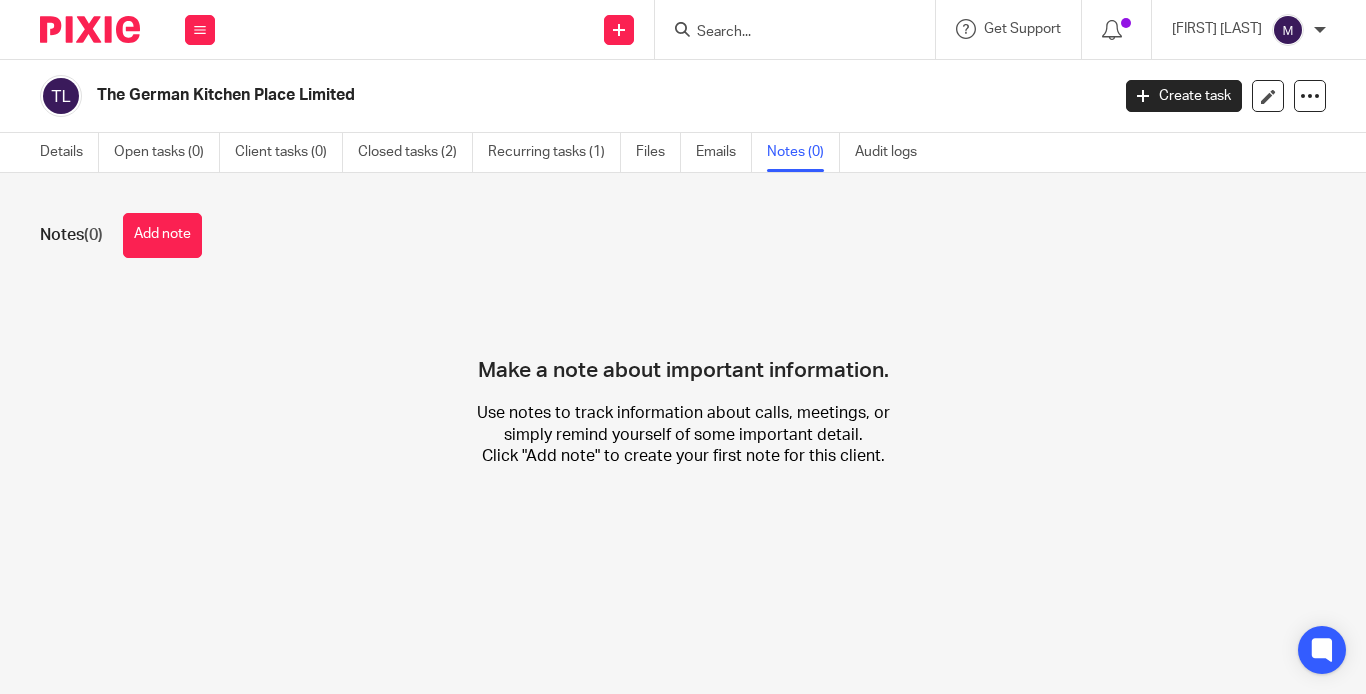 scroll, scrollTop: 0, scrollLeft: 0, axis: both 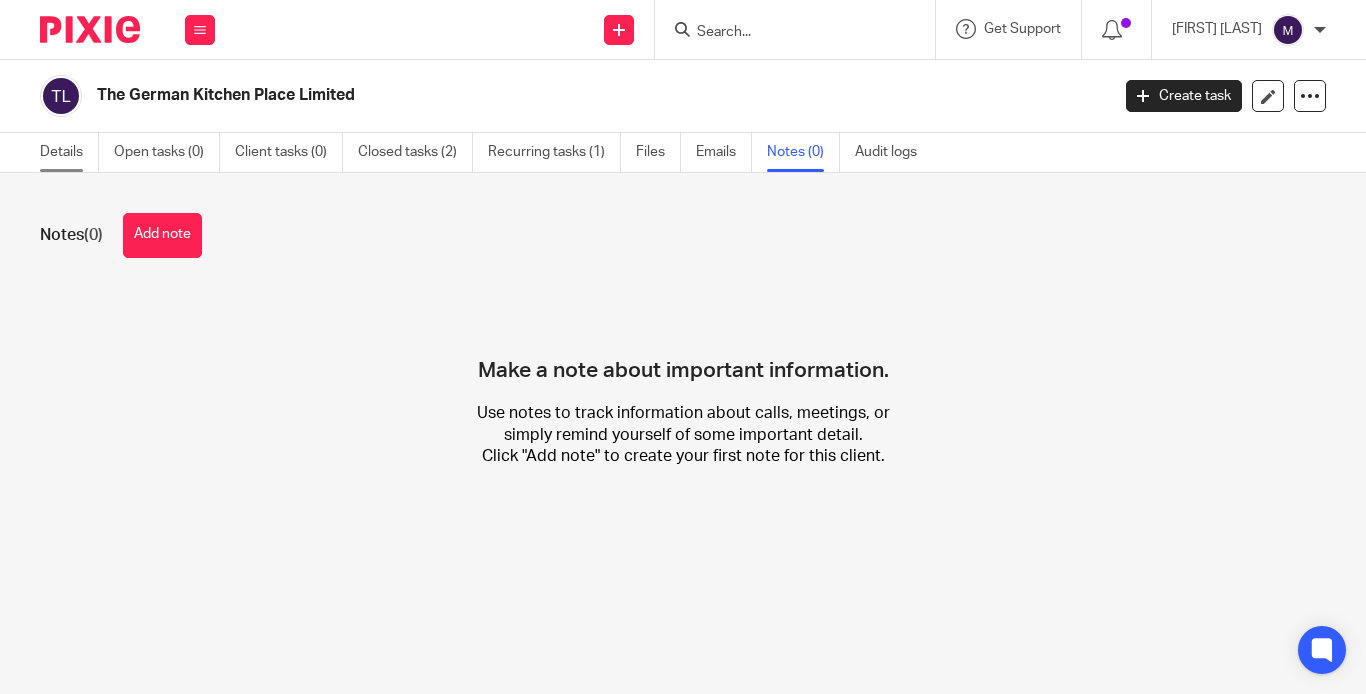 click on "Details" at bounding box center (69, 152) 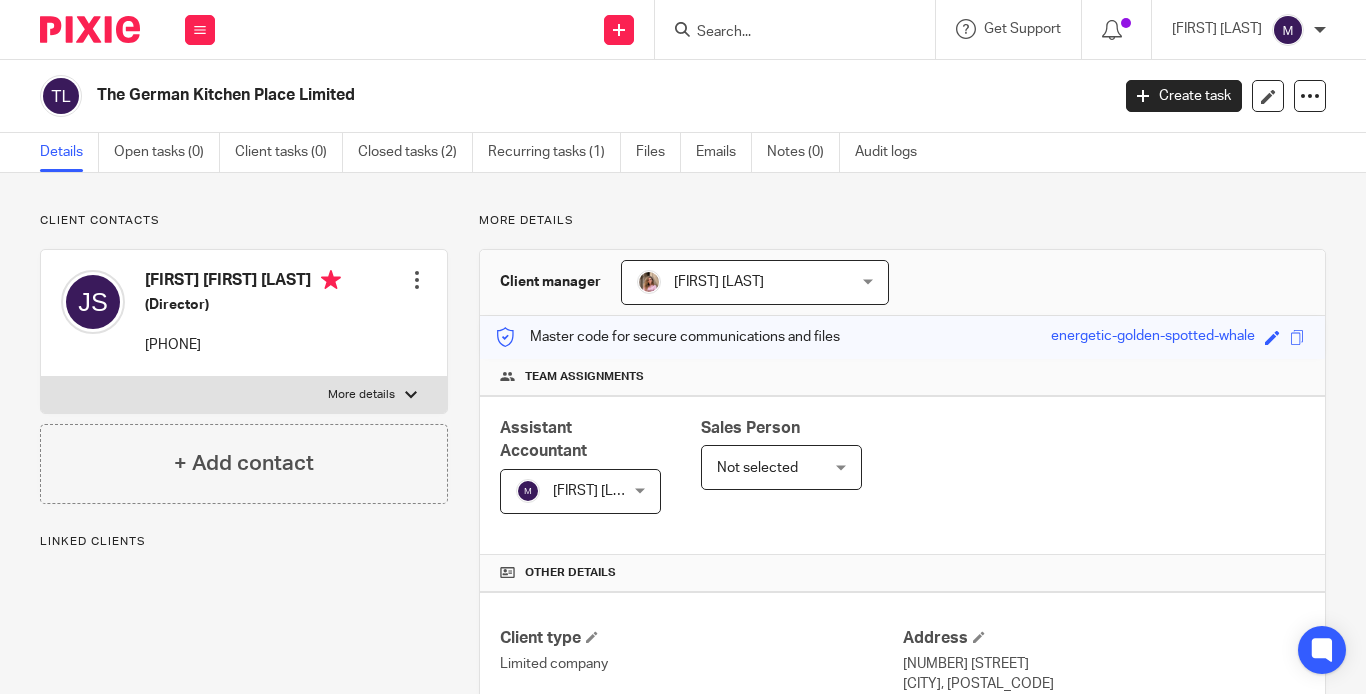 scroll, scrollTop: 0, scrollLeft: 0, axis: both 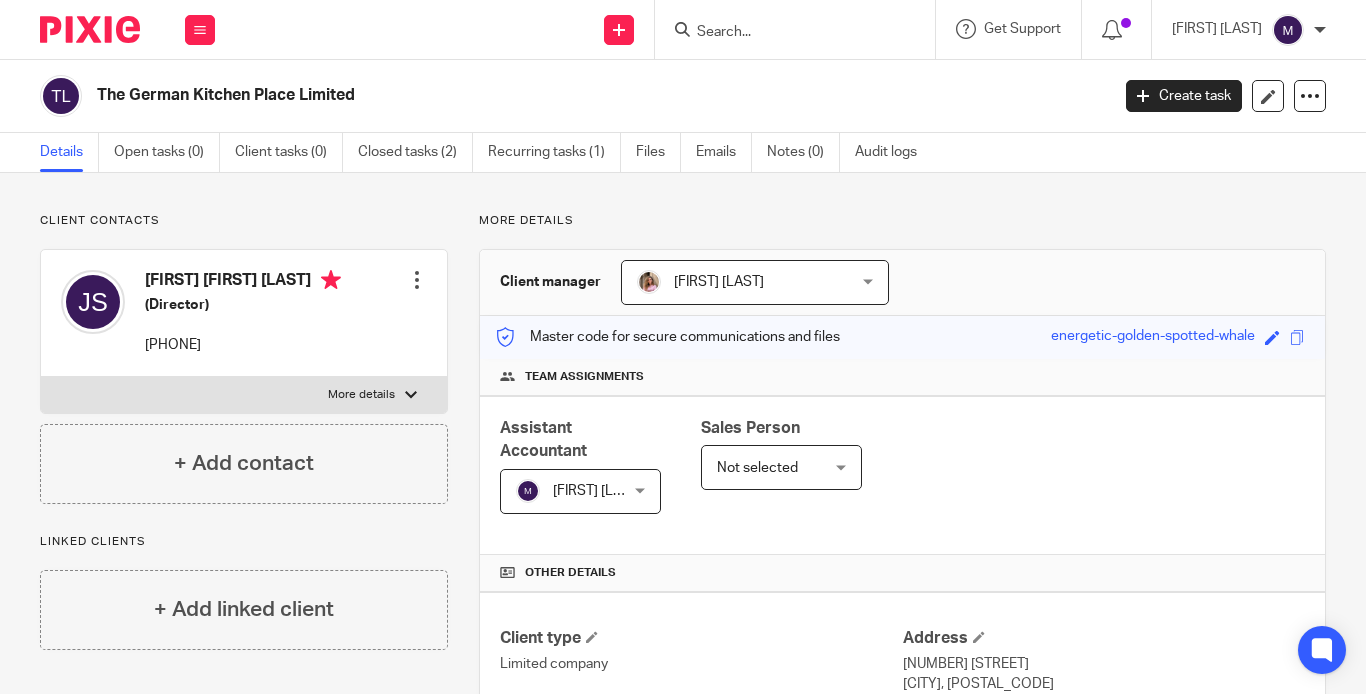 click at bounding box center (785, 33) 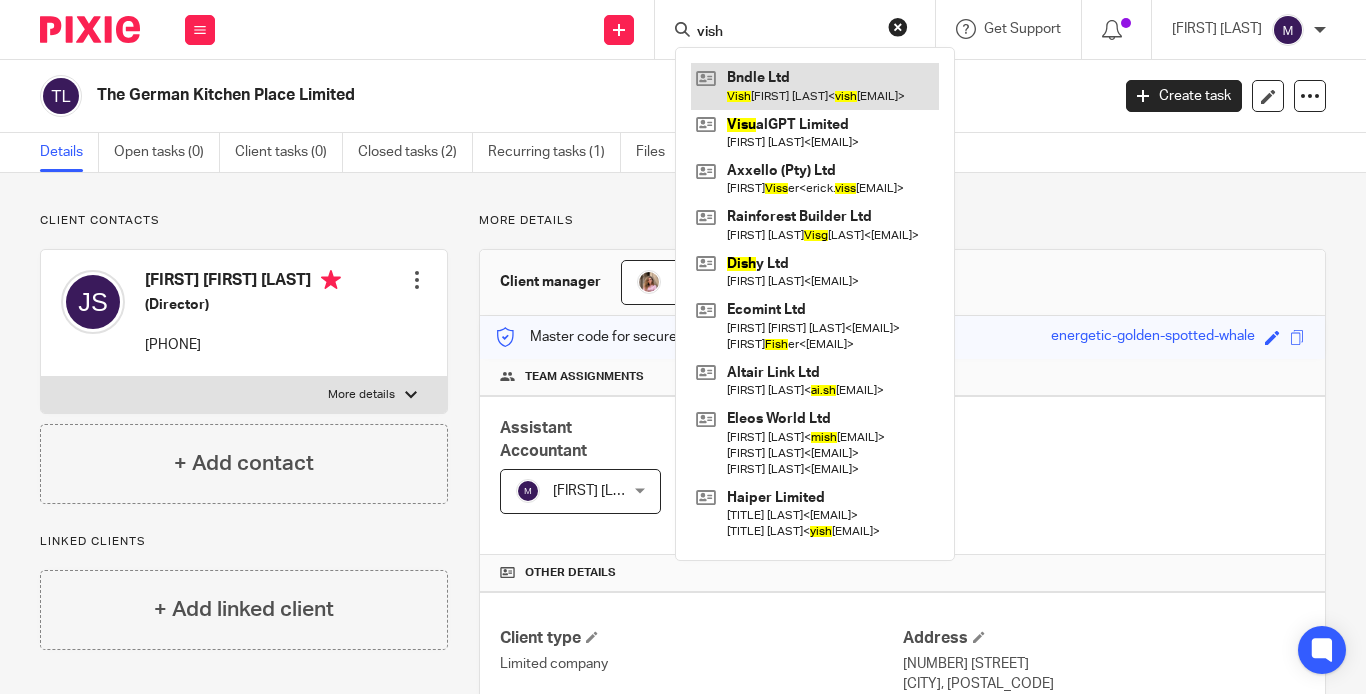type on "vish" 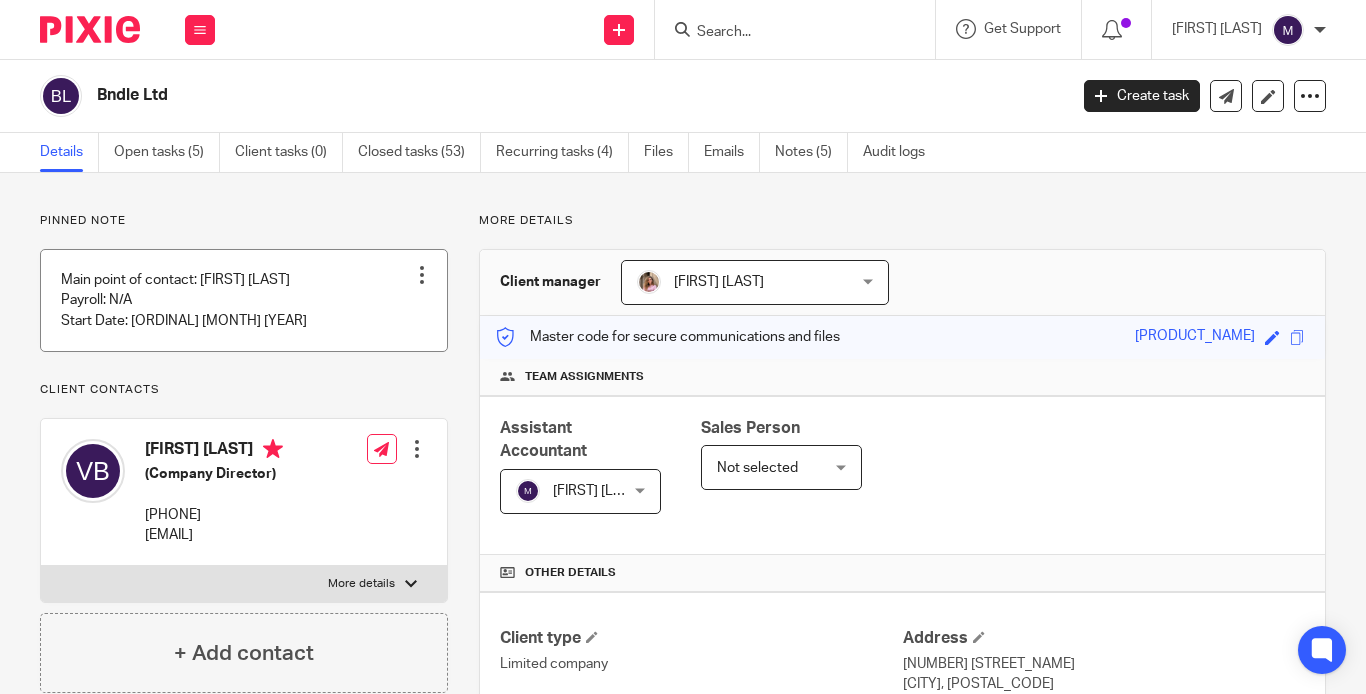 scroll, scrollTop: 0, scrollLeft: 0, axis: both 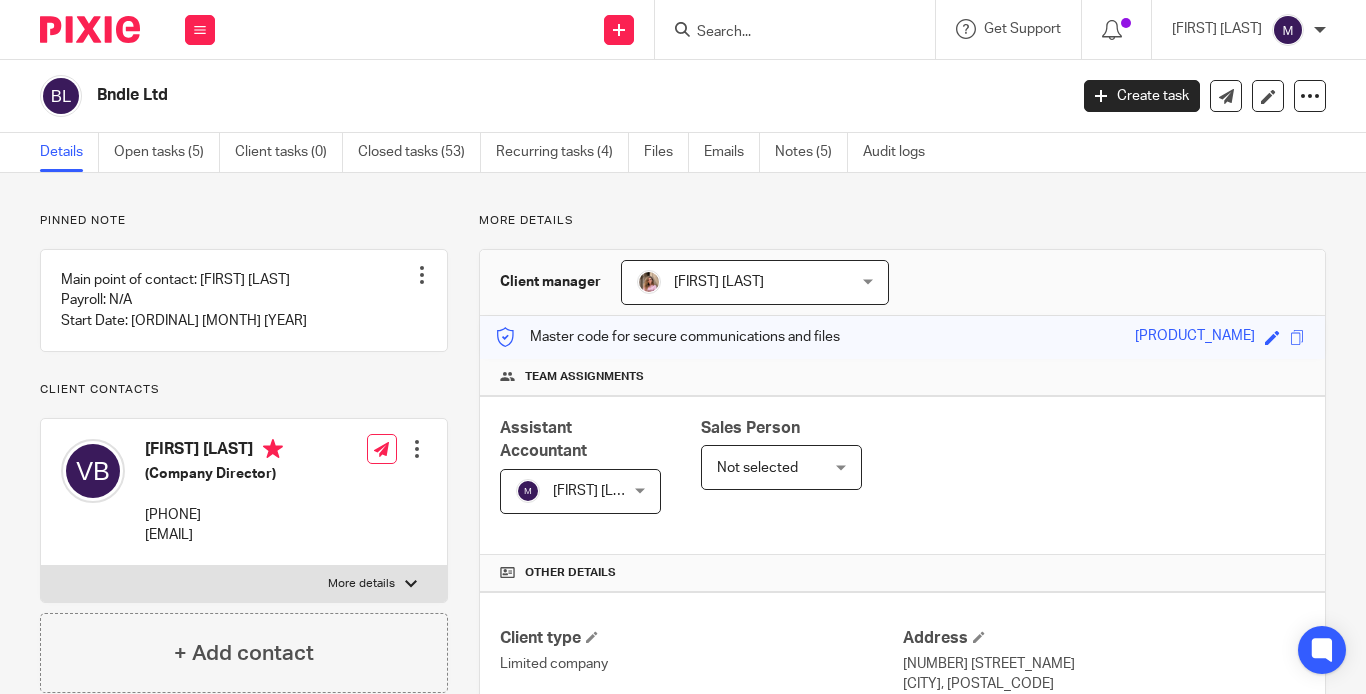 click at bounding box center (417, 449) 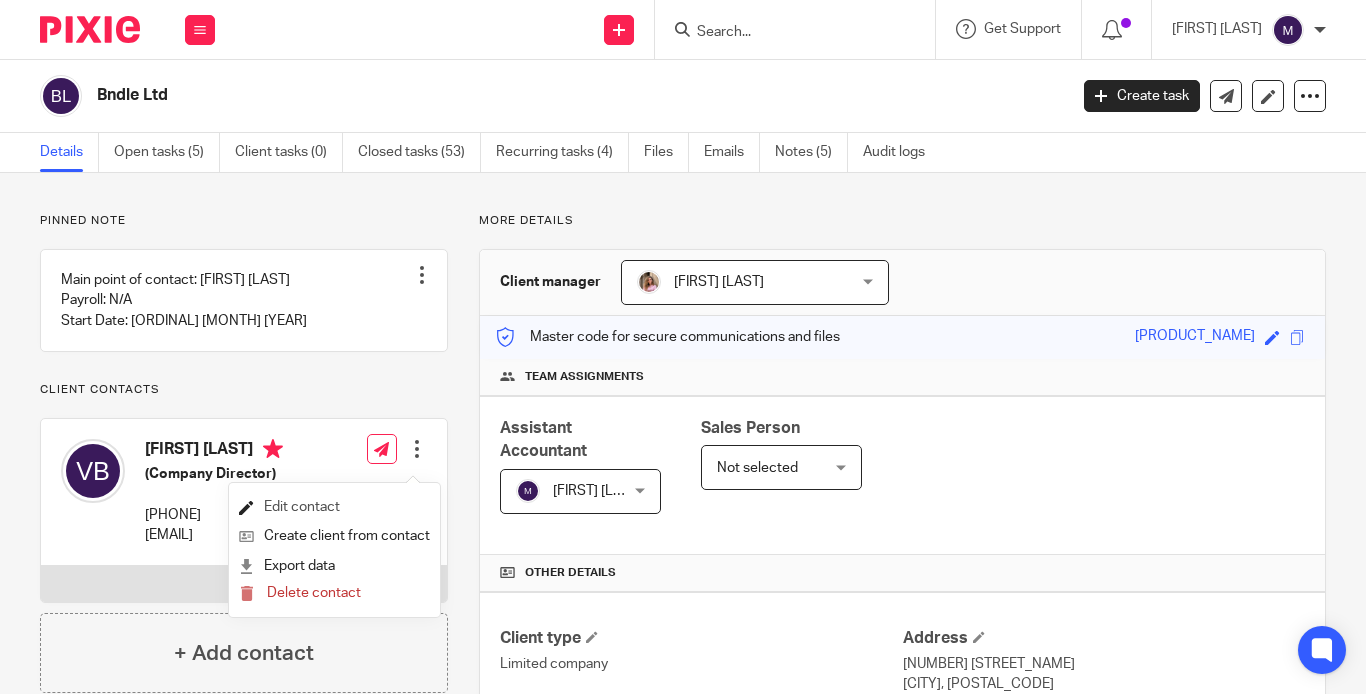 click on "Edit contact" at bounding box center [334, 507] 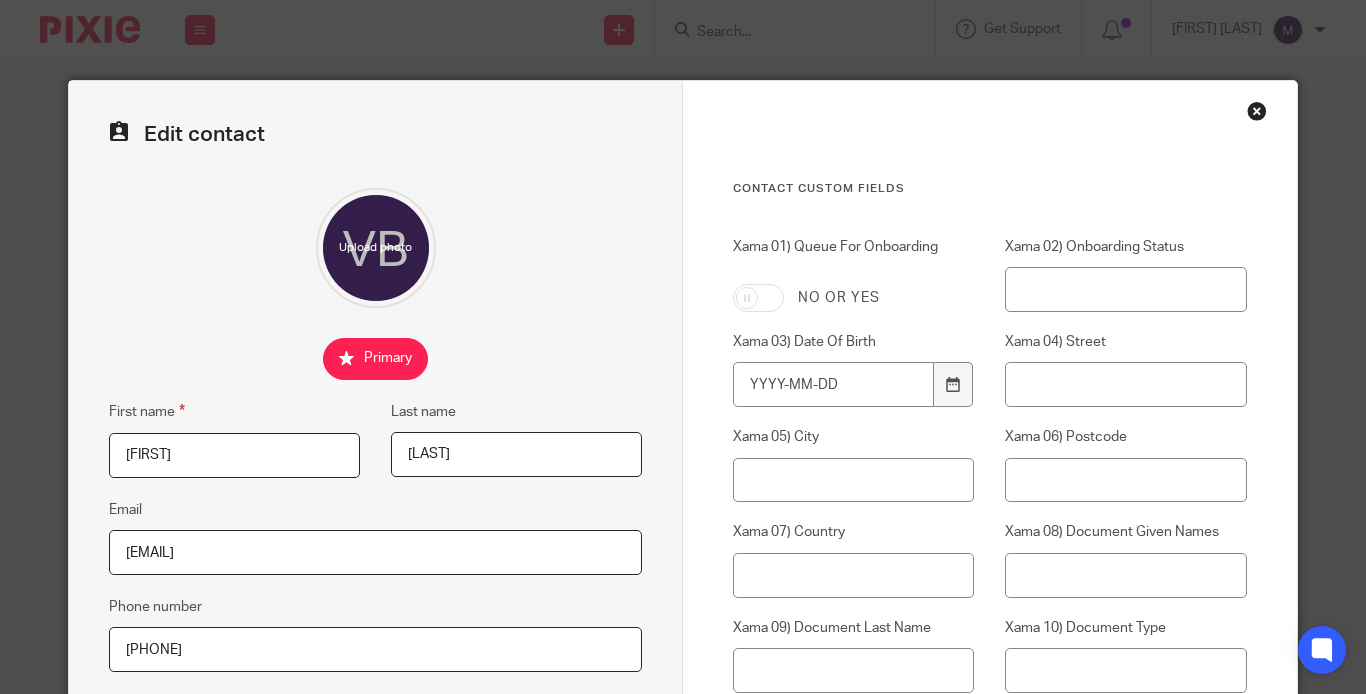 scroll, scrollTop: 0, scrollLeft: 0, axis: both 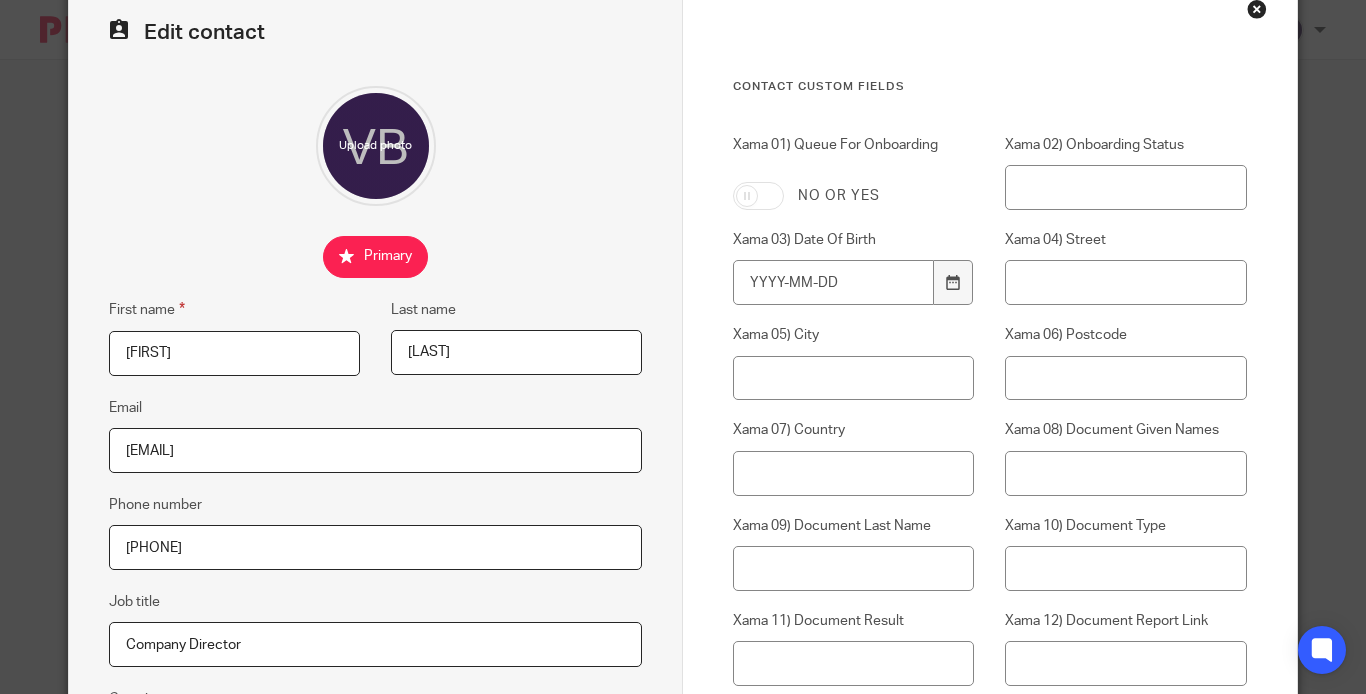 drag, startPoint x: 337, startPoint y: 454, endPoint x: 137, endPoint y: 459, distance: 200.06248 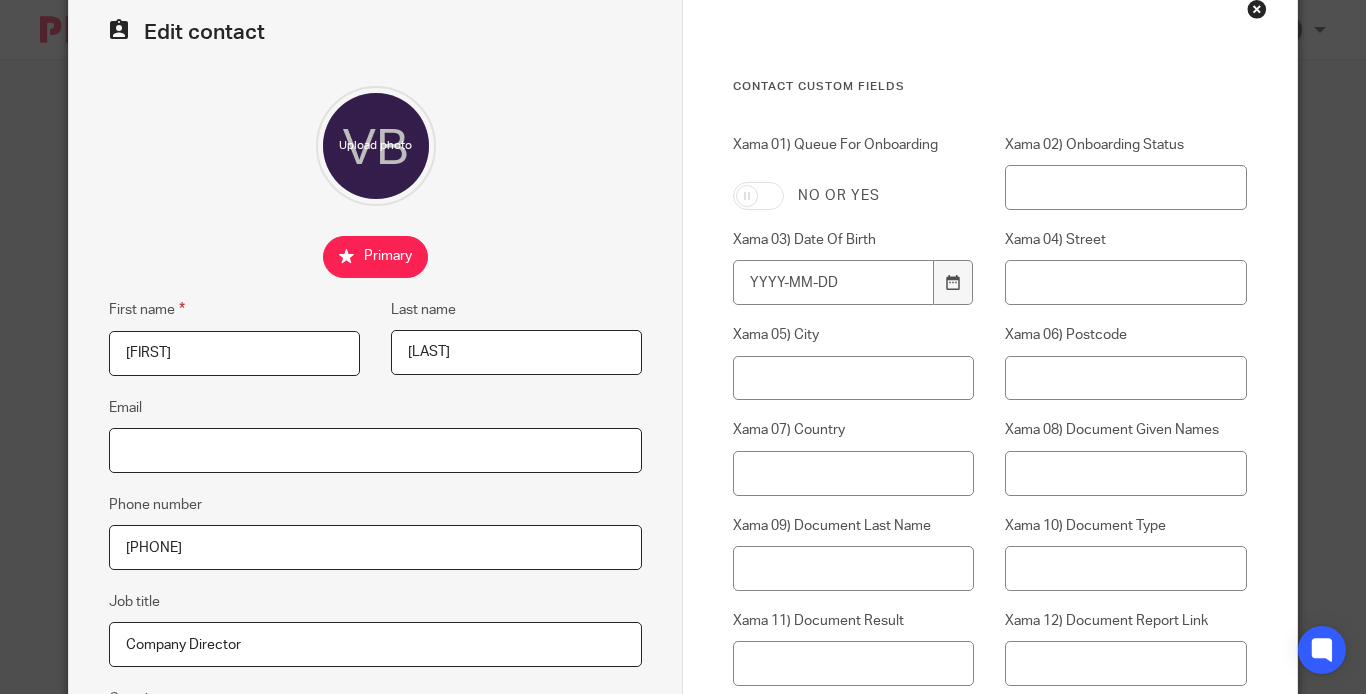 paste on "vish@bndle.com" 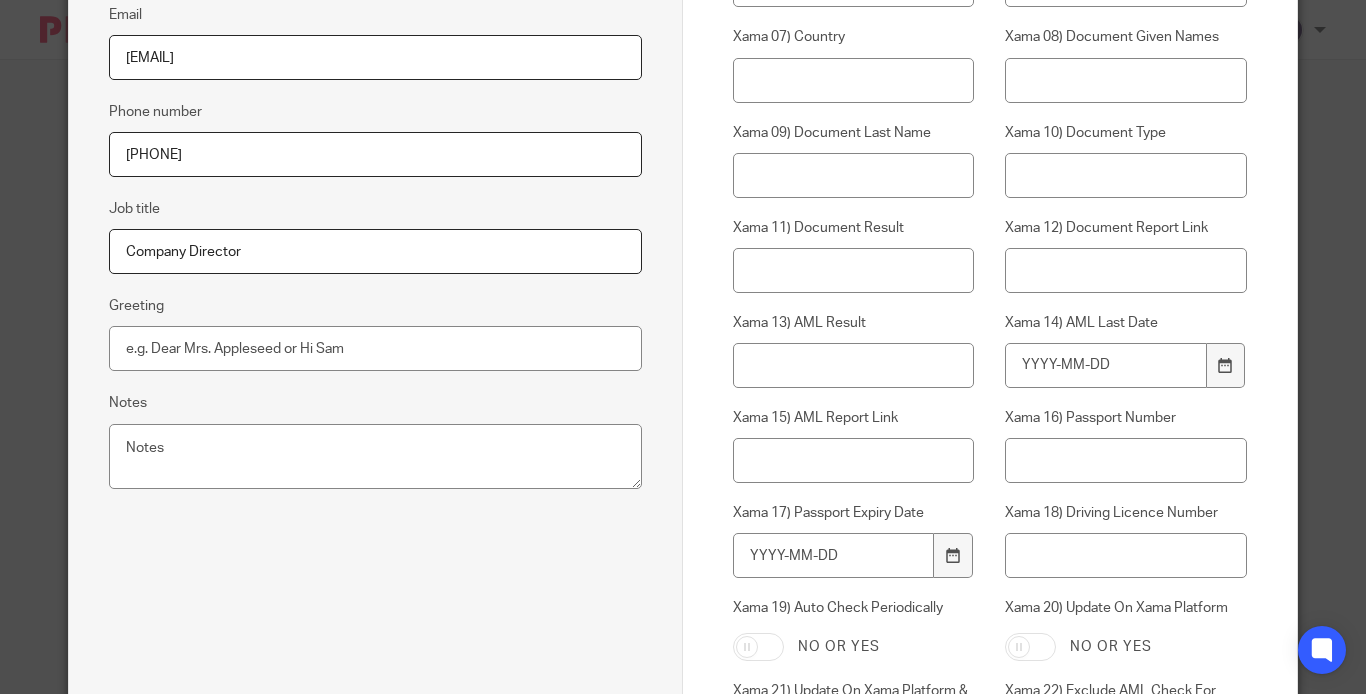 scroll, scrollTop: 826, scrollLeft: 0, axis: vertical 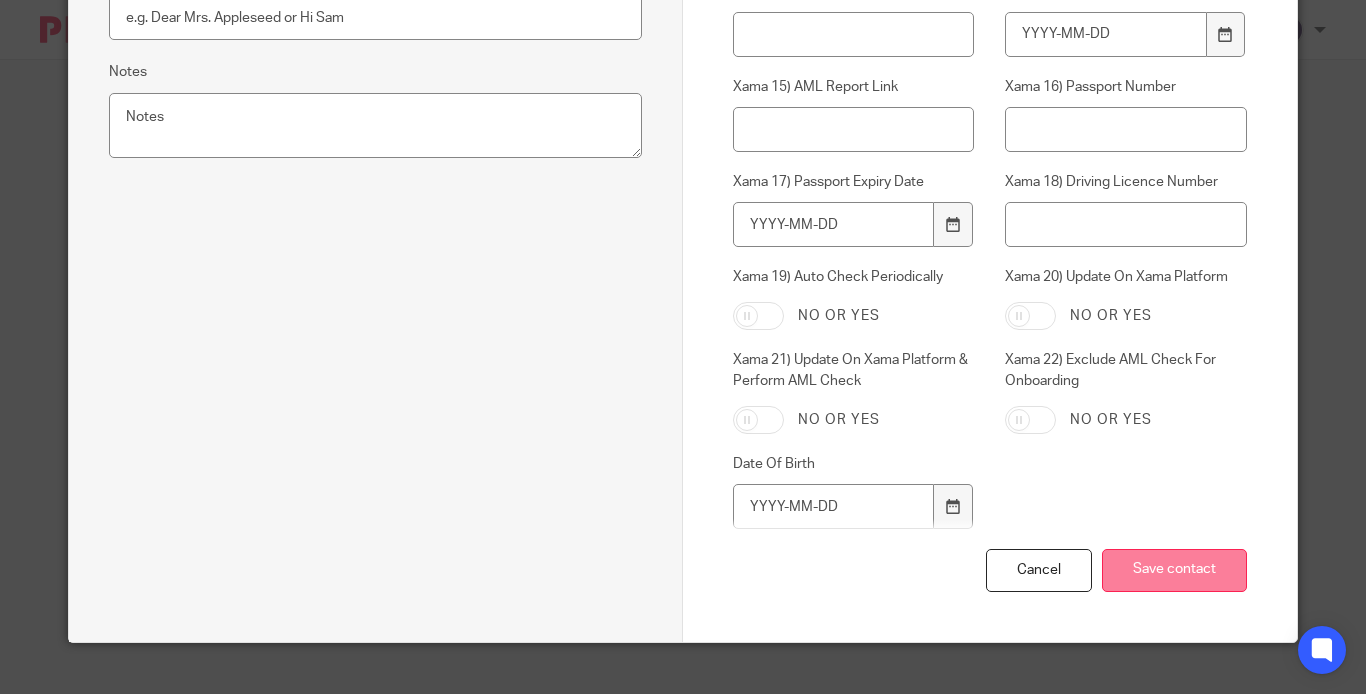 type on "vish@bndle.com" 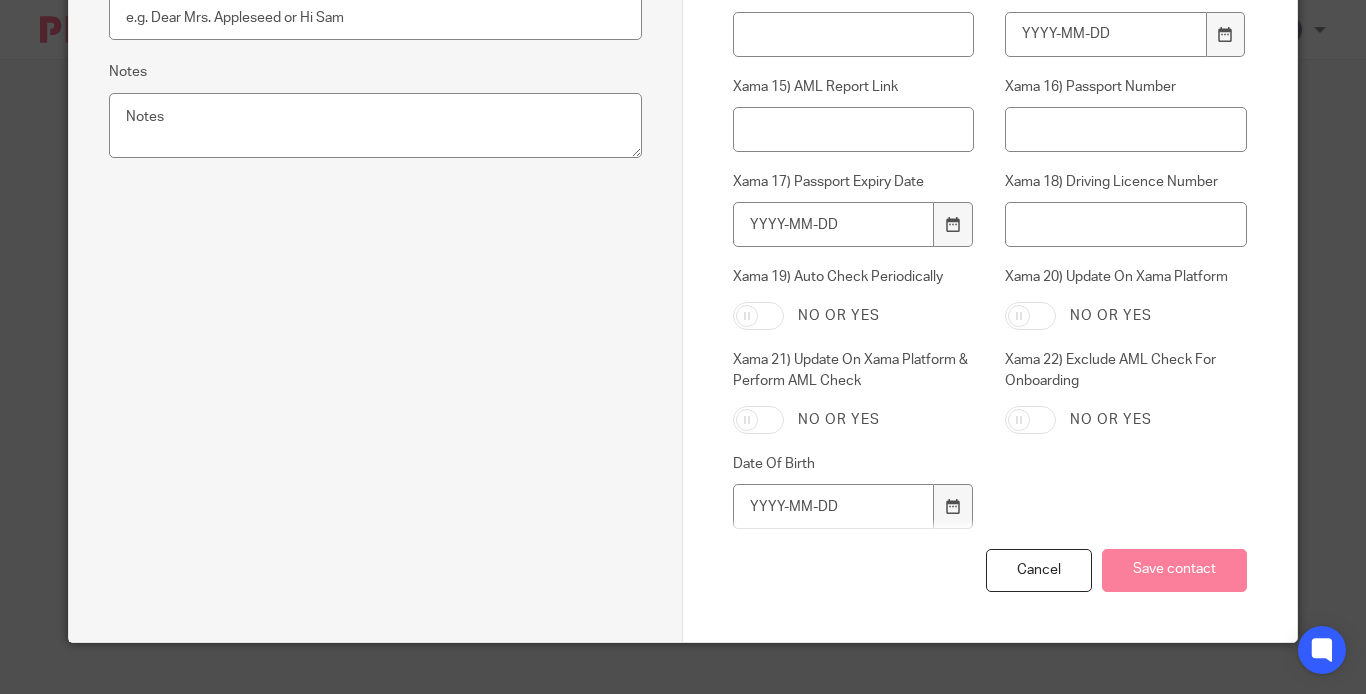 scroll, scrollTop: 377, scrollLeft: 0, axis: vertical 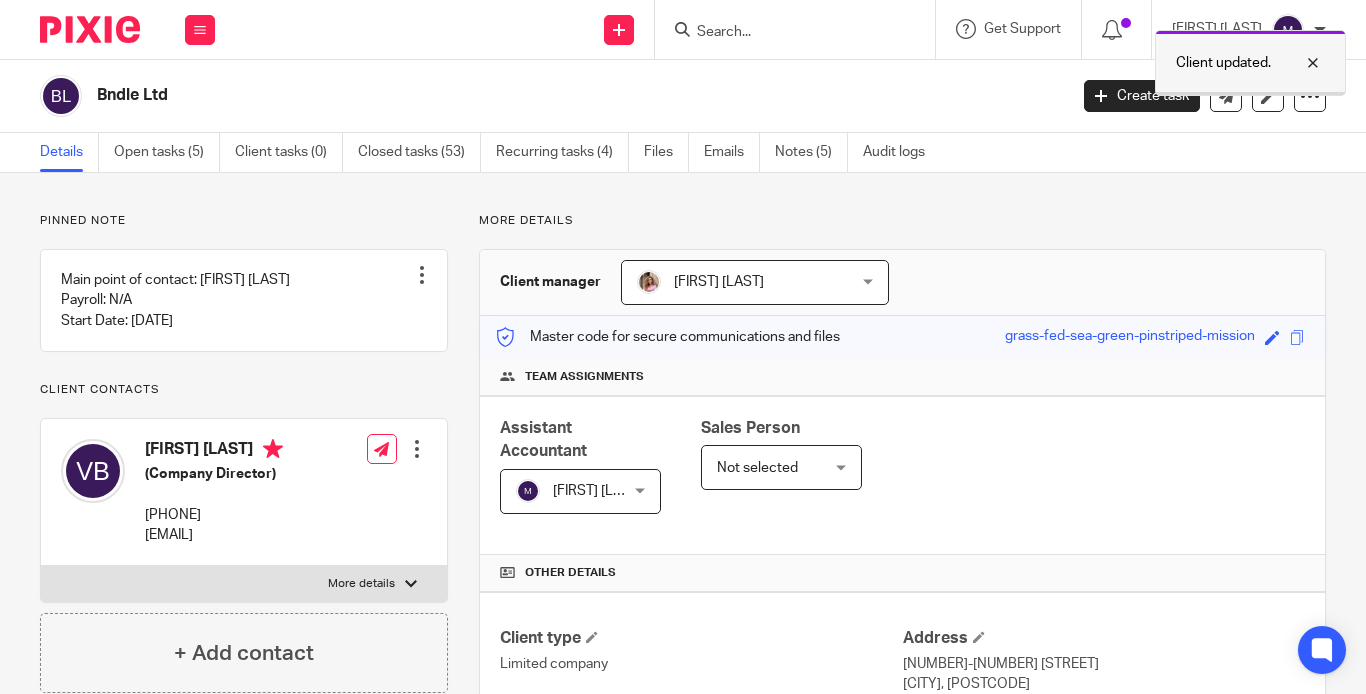 click at bounding box center (1298, 63) 